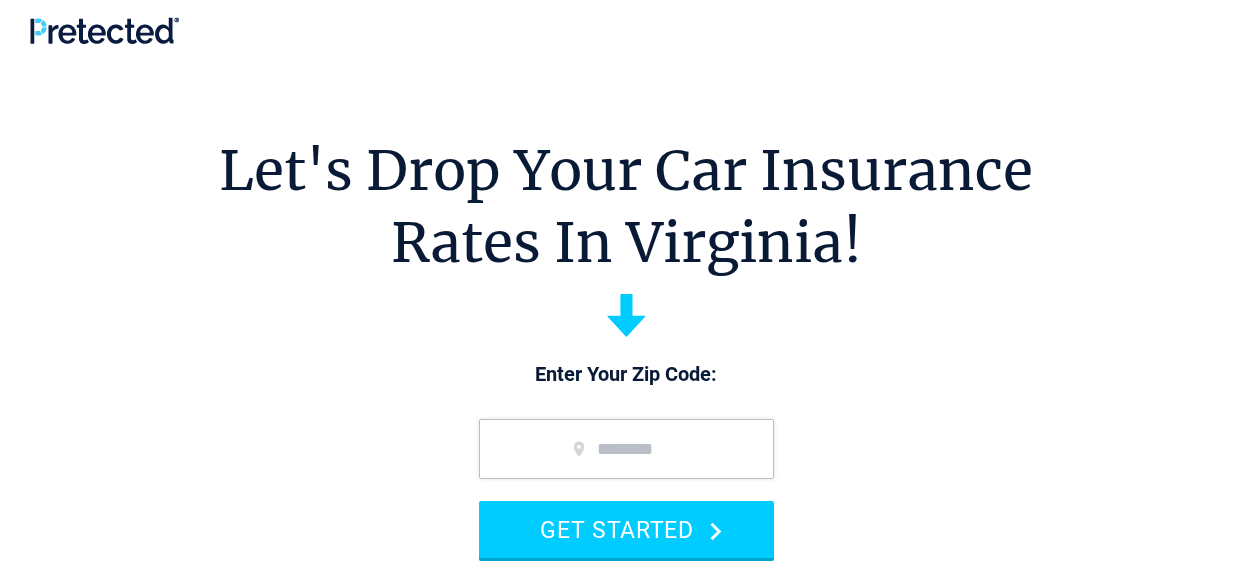 scroll, scrollTop: 0, scrollLeft: 0, axis: both 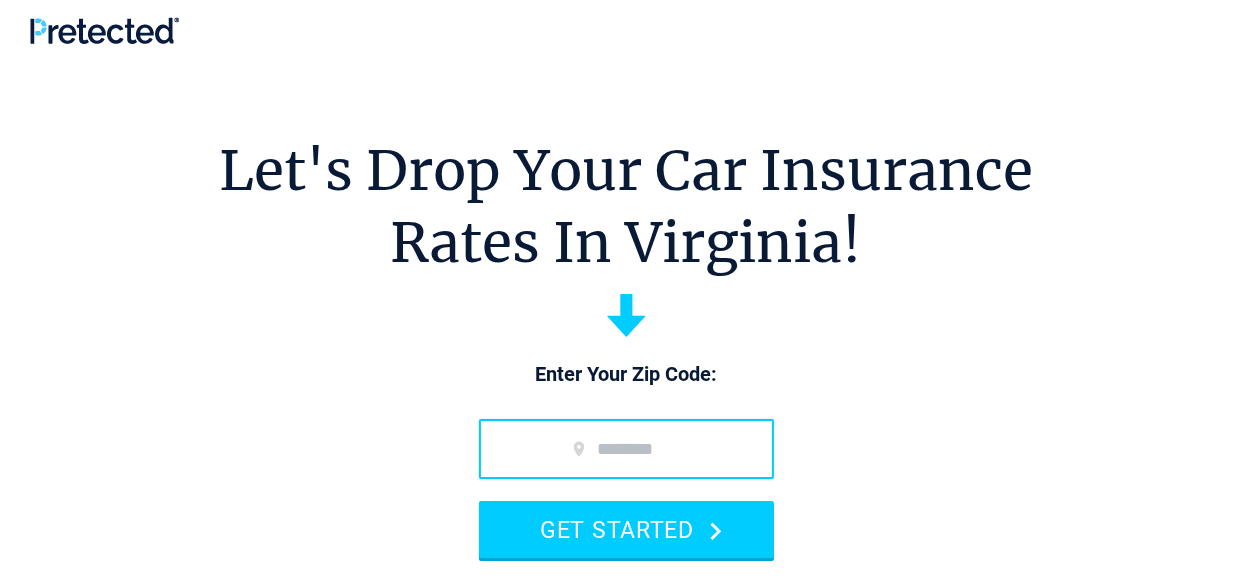 click at bounding box center [626, 449] 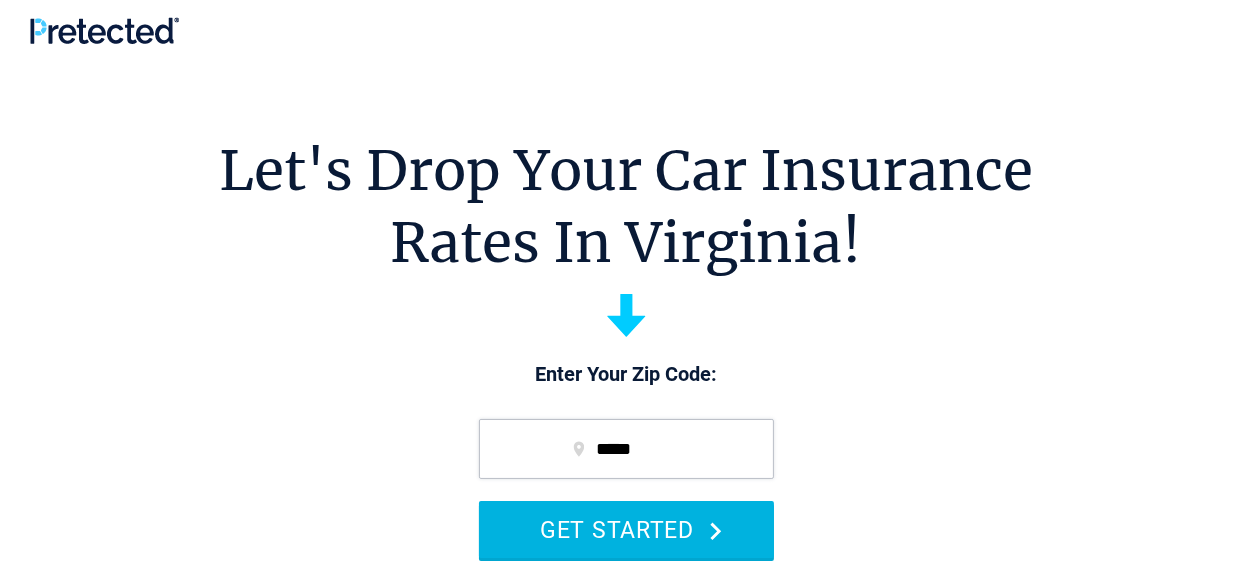 type on "*****" 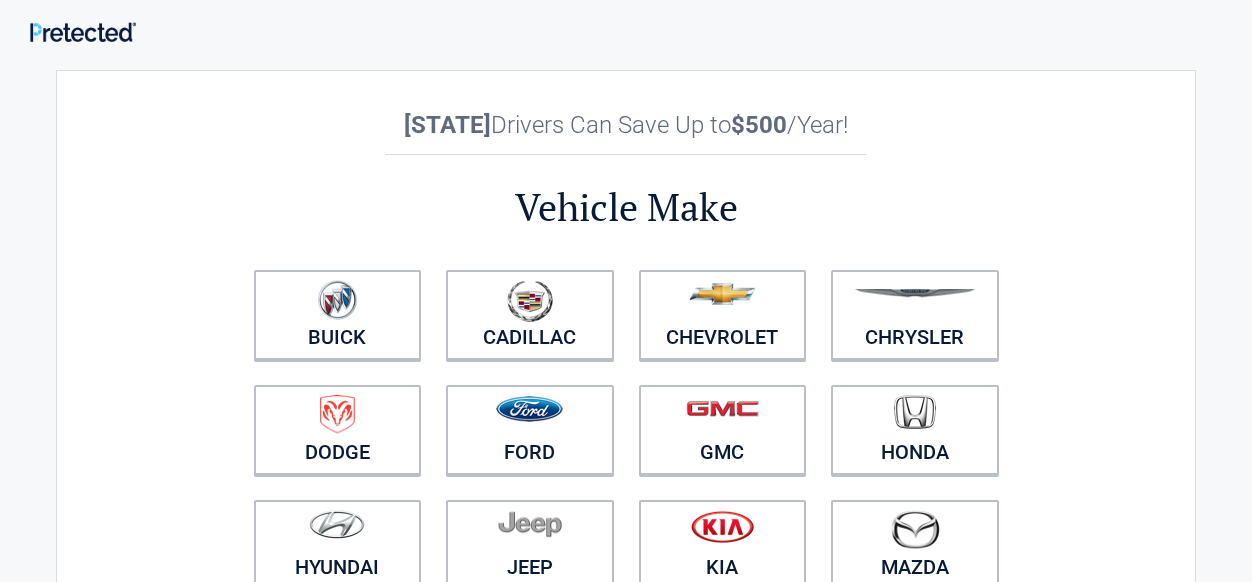 scroll, scrollTop: 0, scrollLeft: 0, axis: both 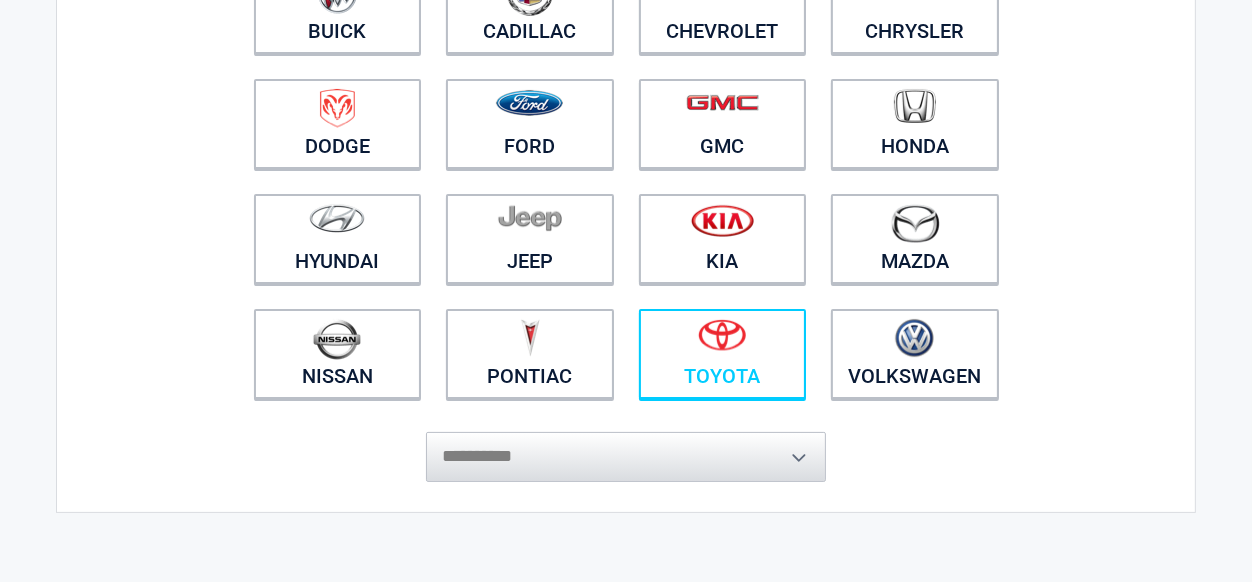click at bounding box center [722, 335] 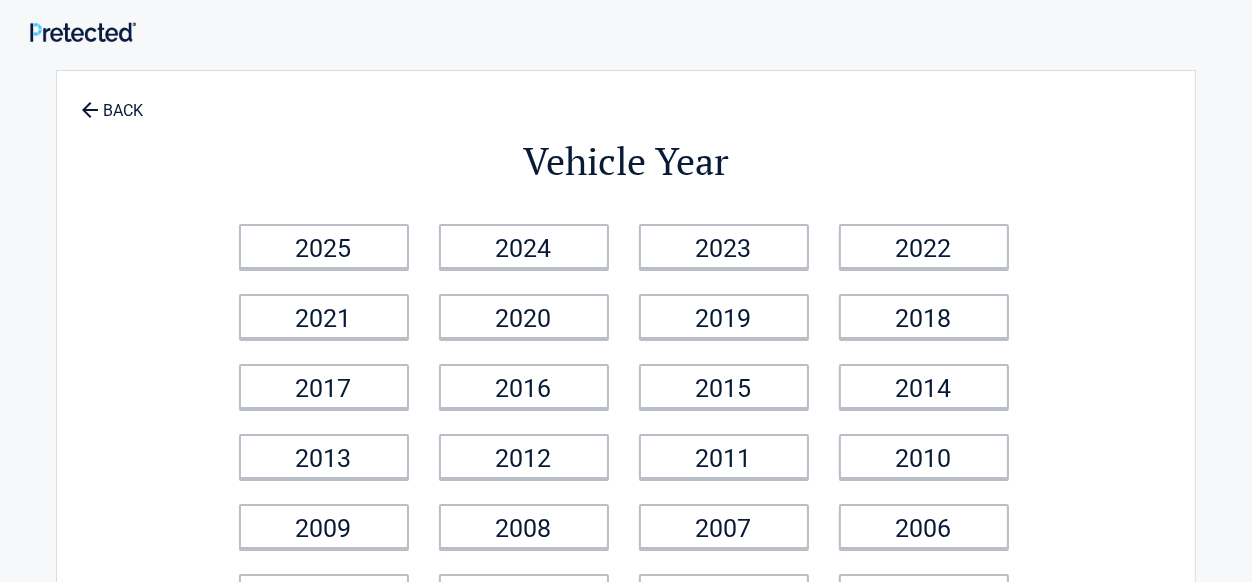 scroll, scrollTop: 0, scrollLeft: 0, axis: both 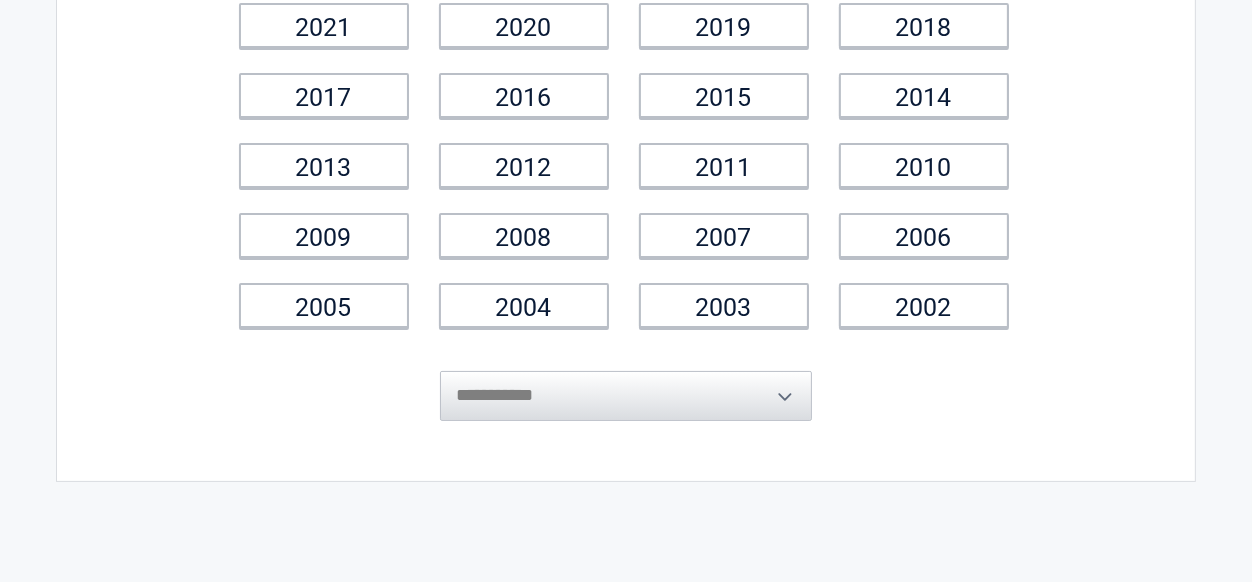 click on "**********" at bounding box center [626, 381] 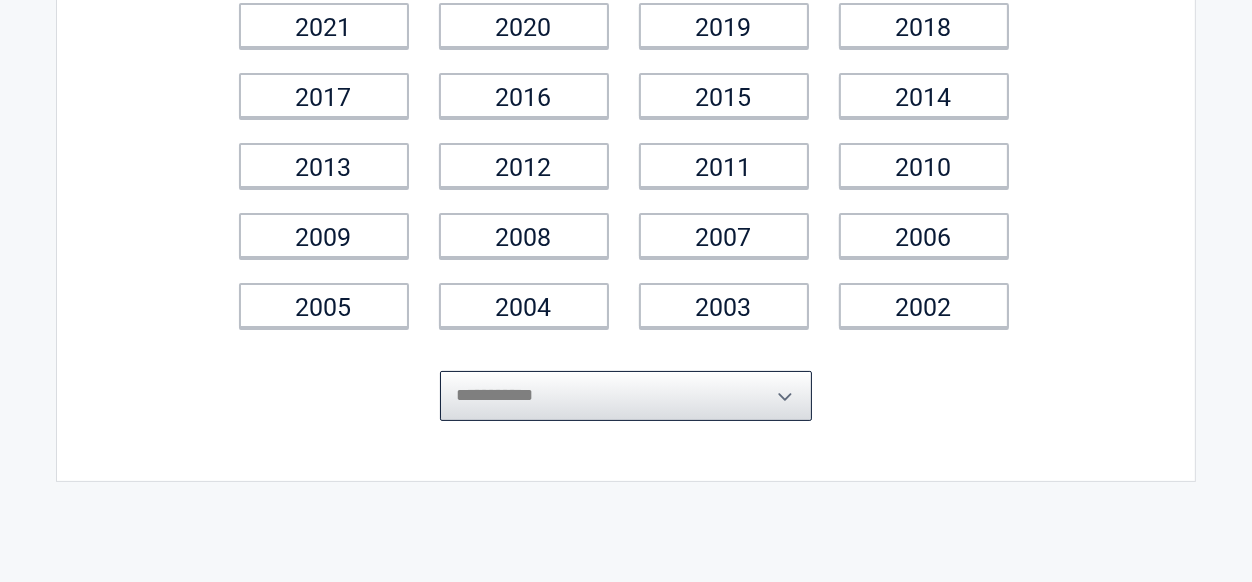 click on "**********" at bounding box center (626, 396) 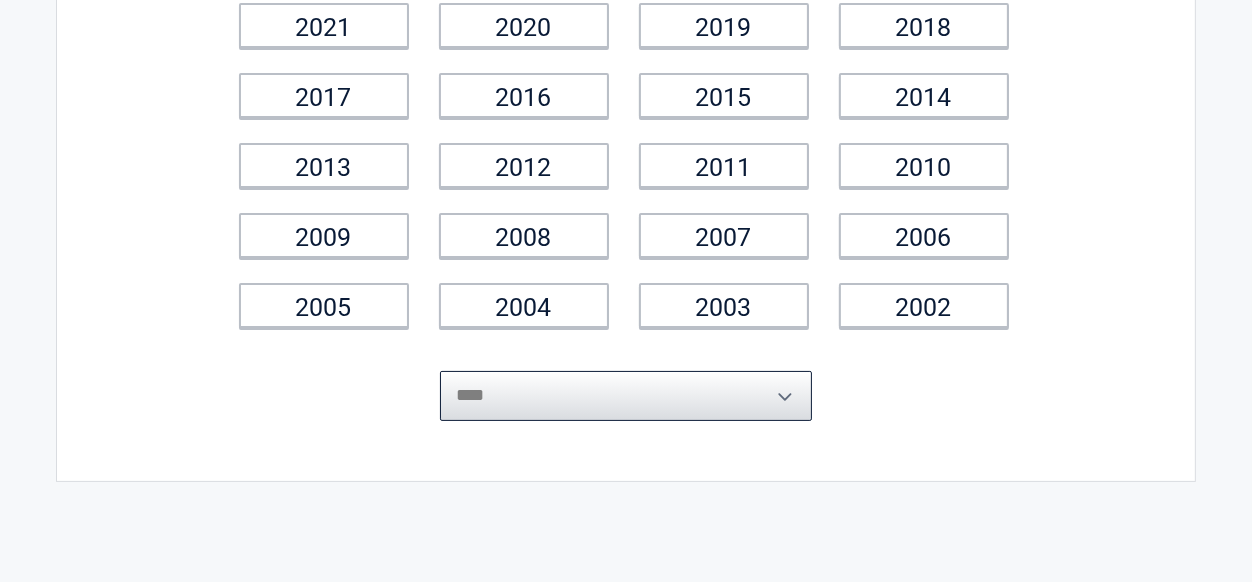 click on "****" at bounding box center [0, 0] 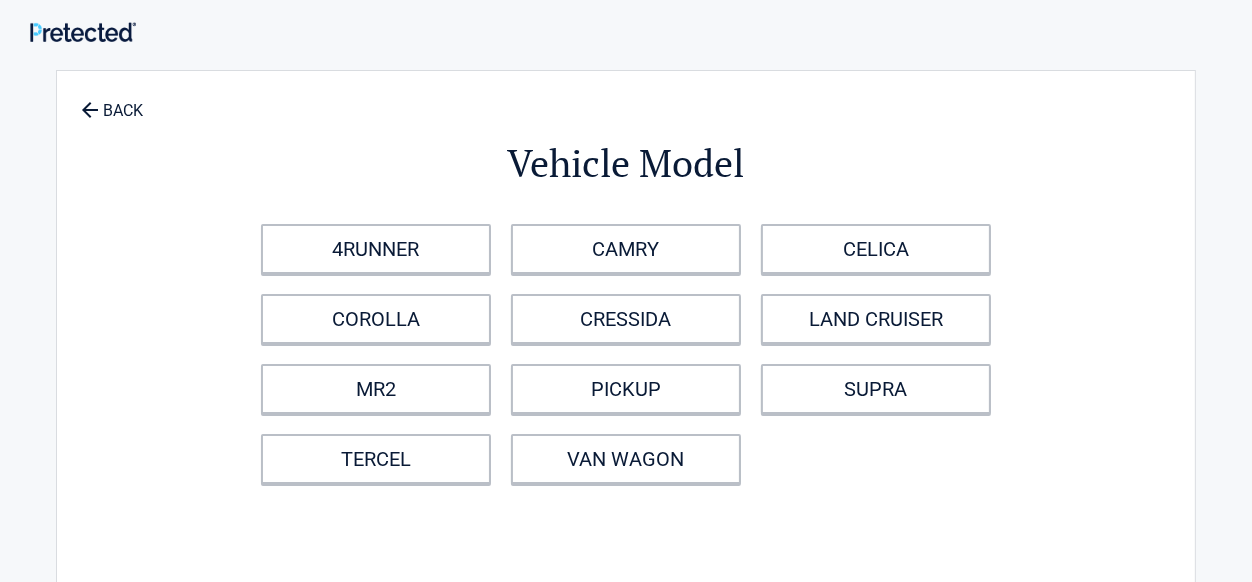 scroll, scrollTop: 0, scrollLeft: 0, axis: both 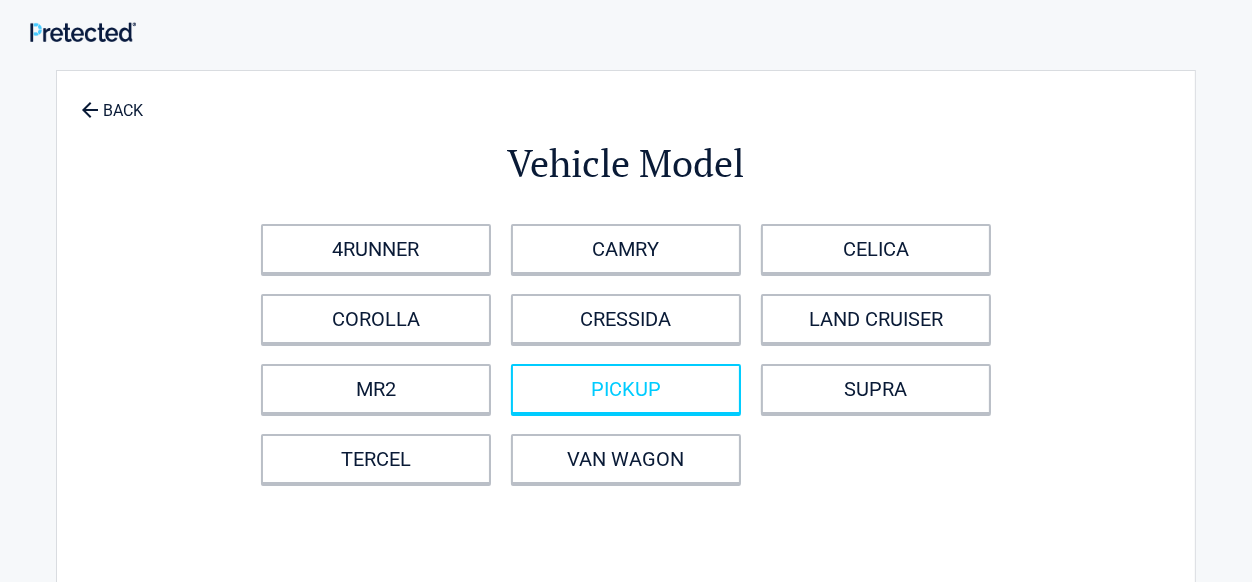 click on "PICKUP" at bounding box center [626, 389] 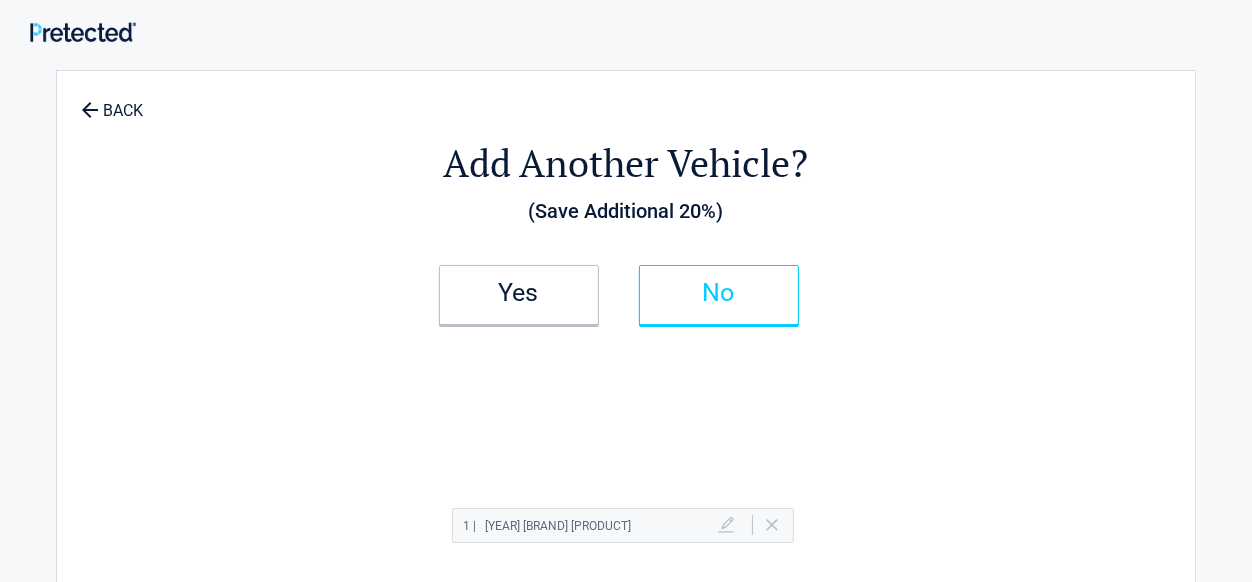 click on "No" at bounding box center (719, 293) 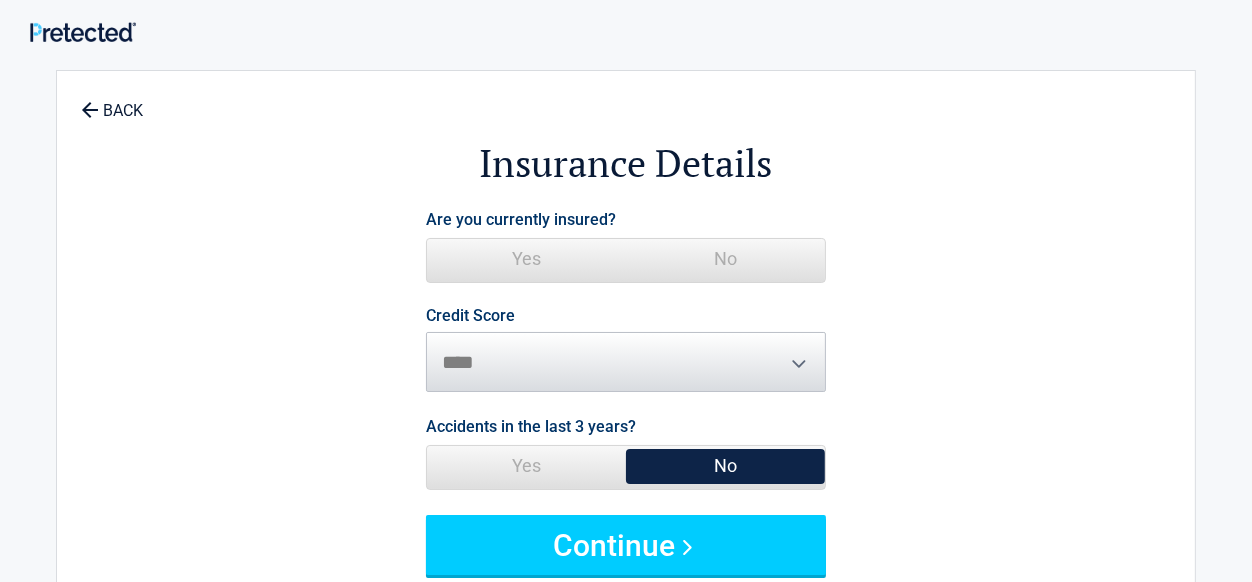 click on "Yes" at bounding box center [526, 259] 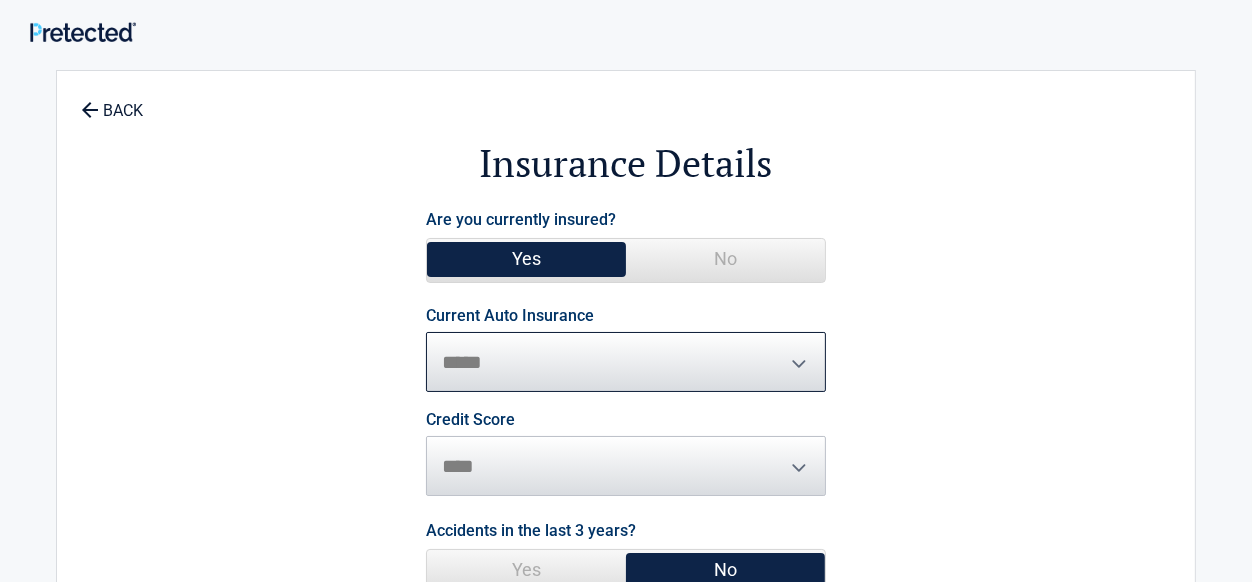 click on "**********" at bounding box center (626, 362) 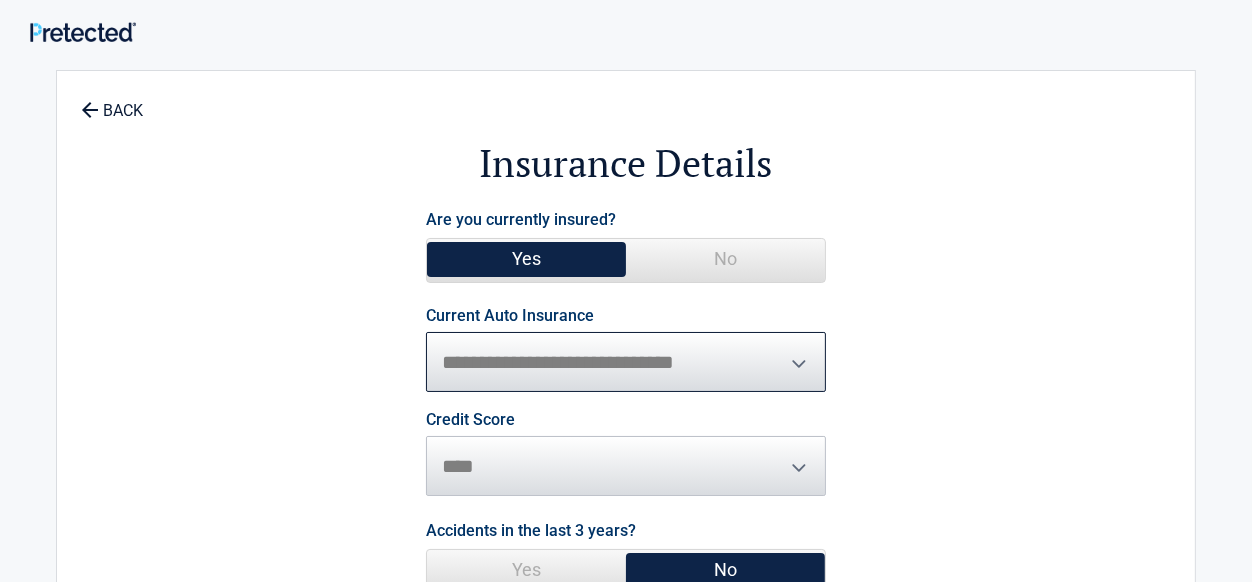 click on "**********" at bounding box center [0, 0] 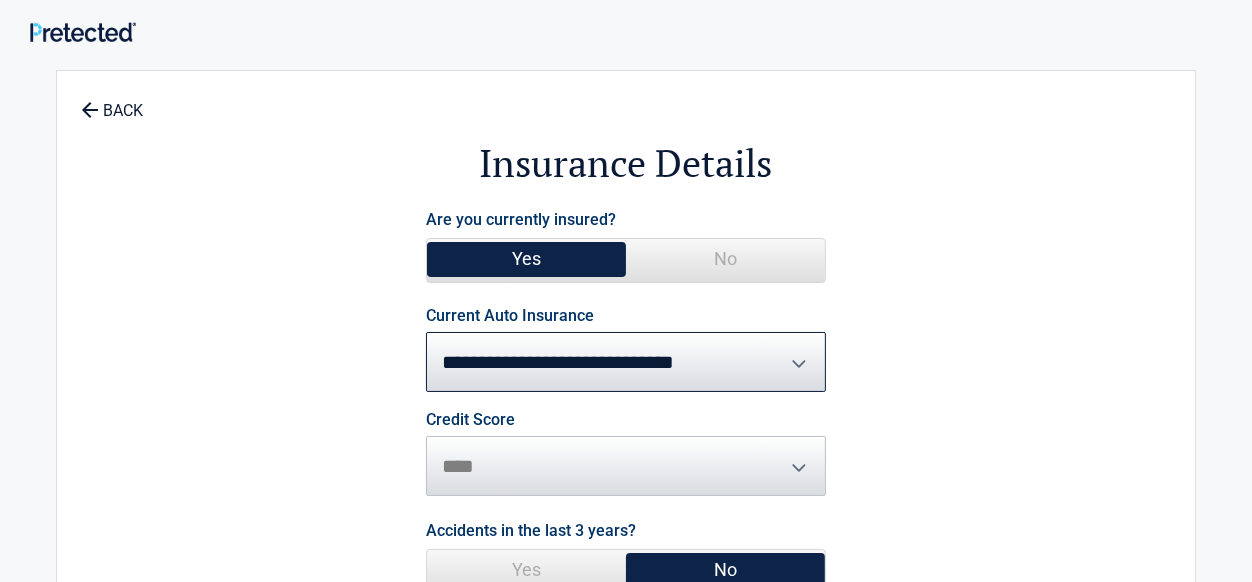 click on "Credit Score
*********
****
*******
****" at bounding box center [626, 454] 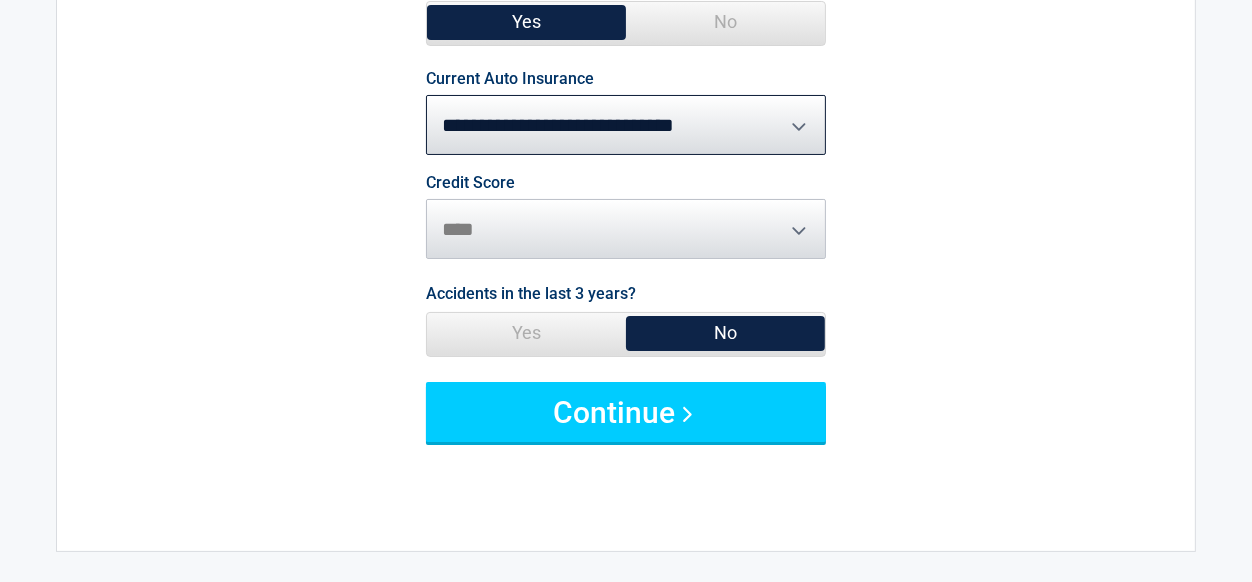 scroll, scrollTop: 259, scrollLeft: 0, axis: vertical 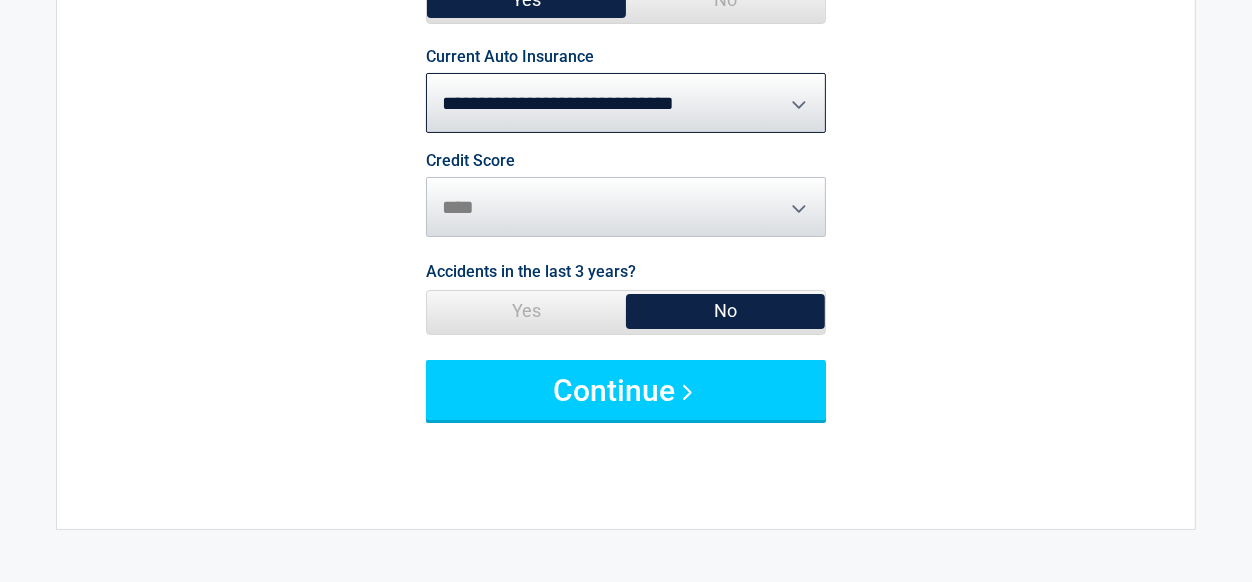 drag, startPoint x: 787, startPoint y: 309, endPoint x: 783, endPoint y: 321, distance: 12.649111 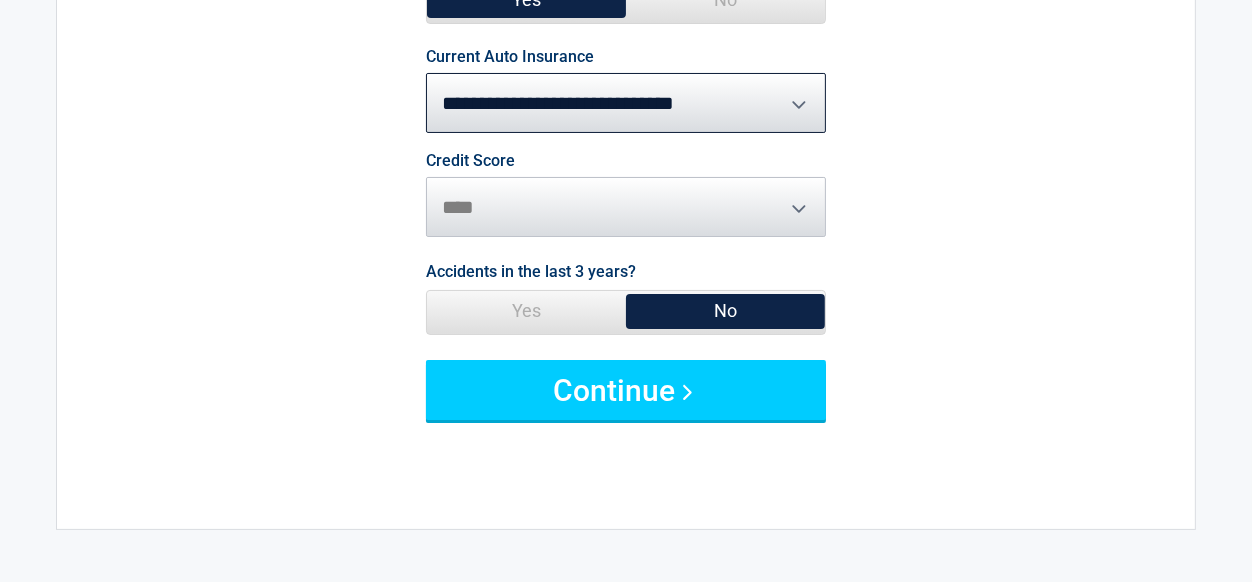 click on "No" at bounding box center (725, 311) 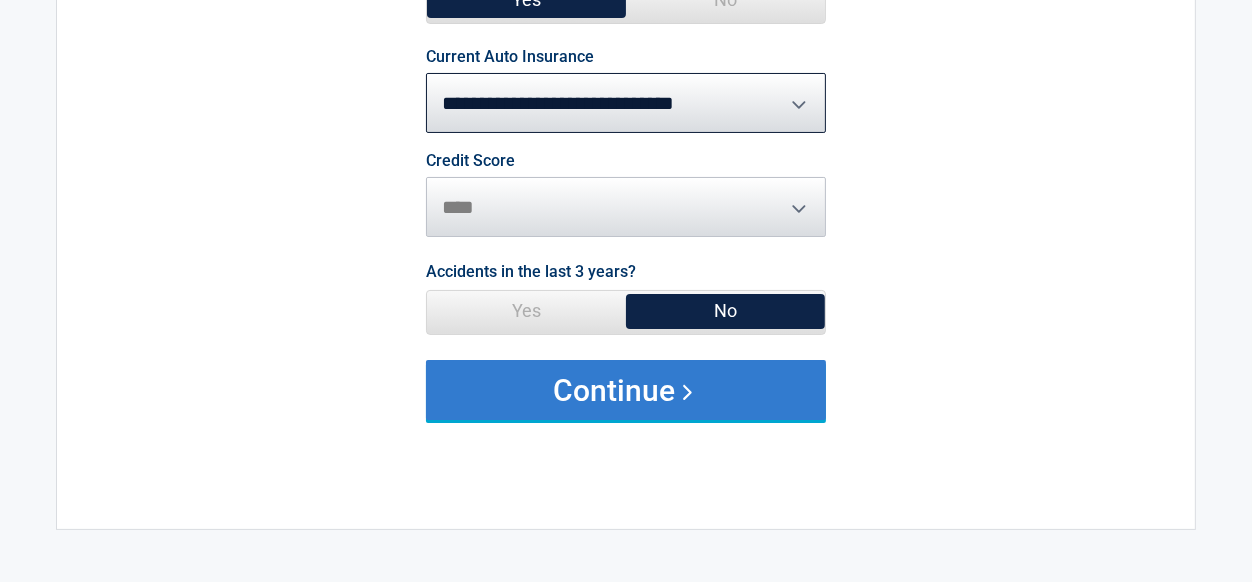 click on "Continue" at bounding box center [626, 390] 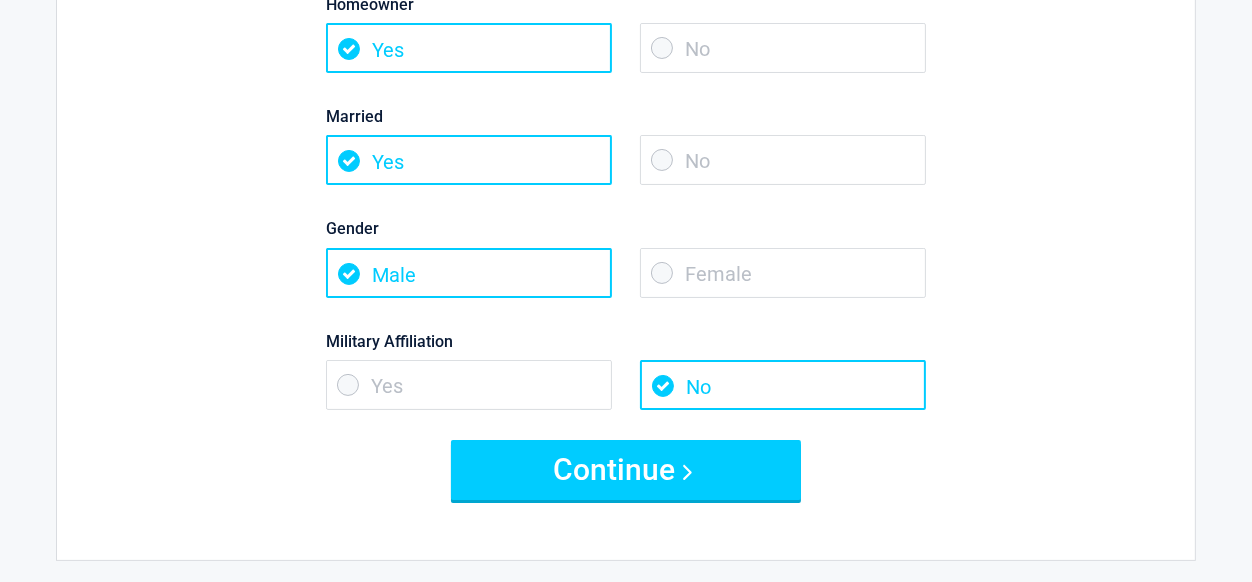 scroll, scrollTop: 278, scrollLeft: 0, axis: vertical 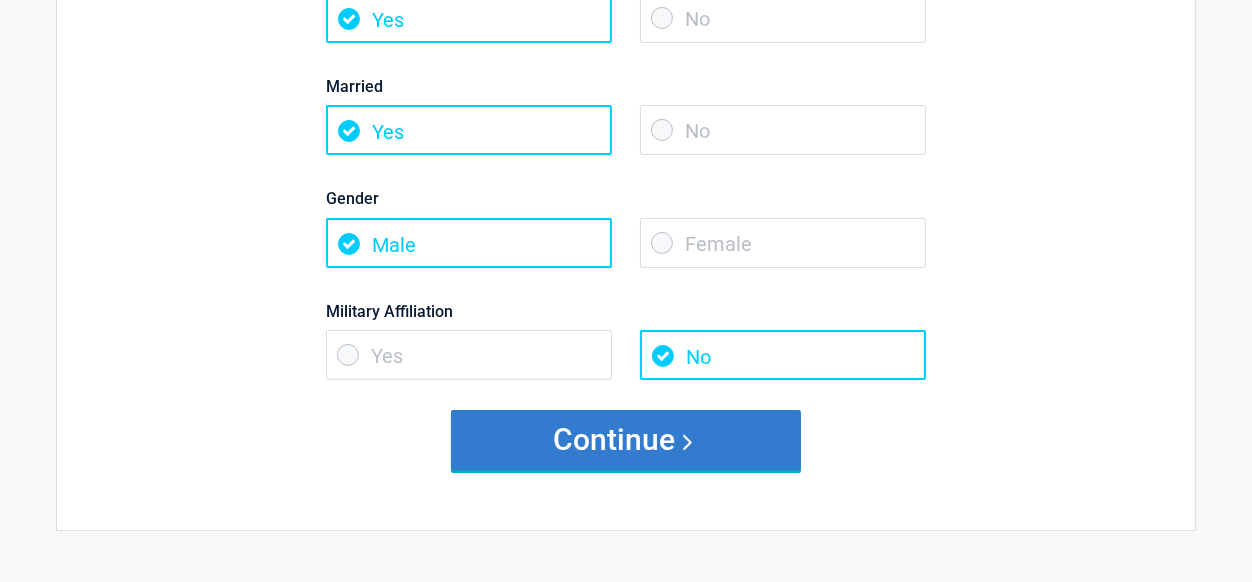 click on "Continue" at bounding box center (626, 440) 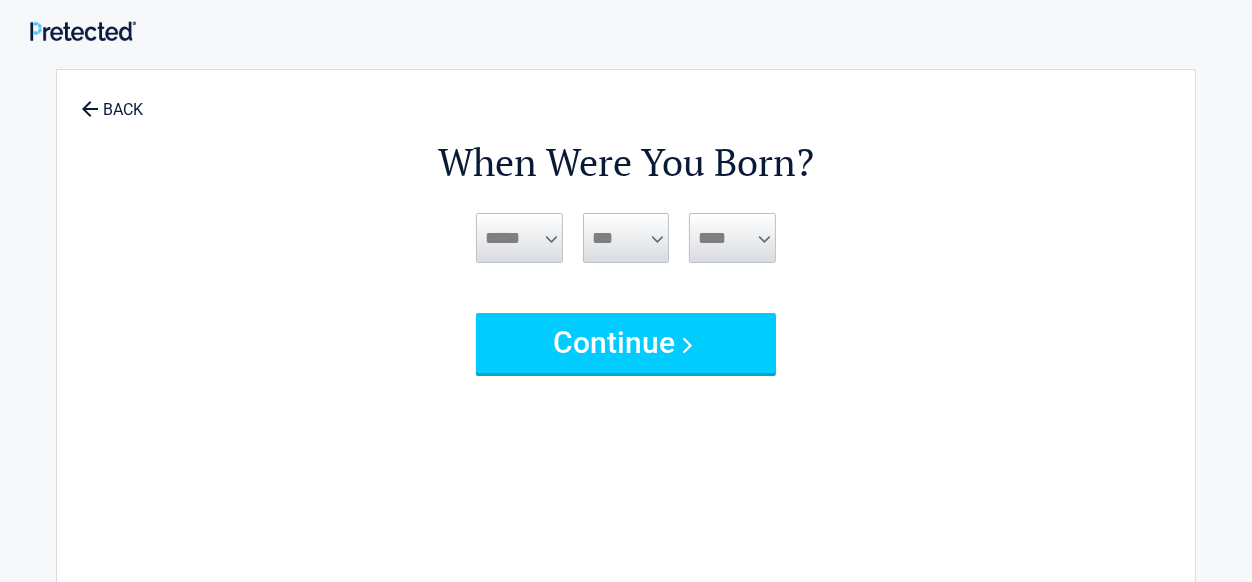 scroll, scrollTop: 0, scrollLeft: 0, axis: both 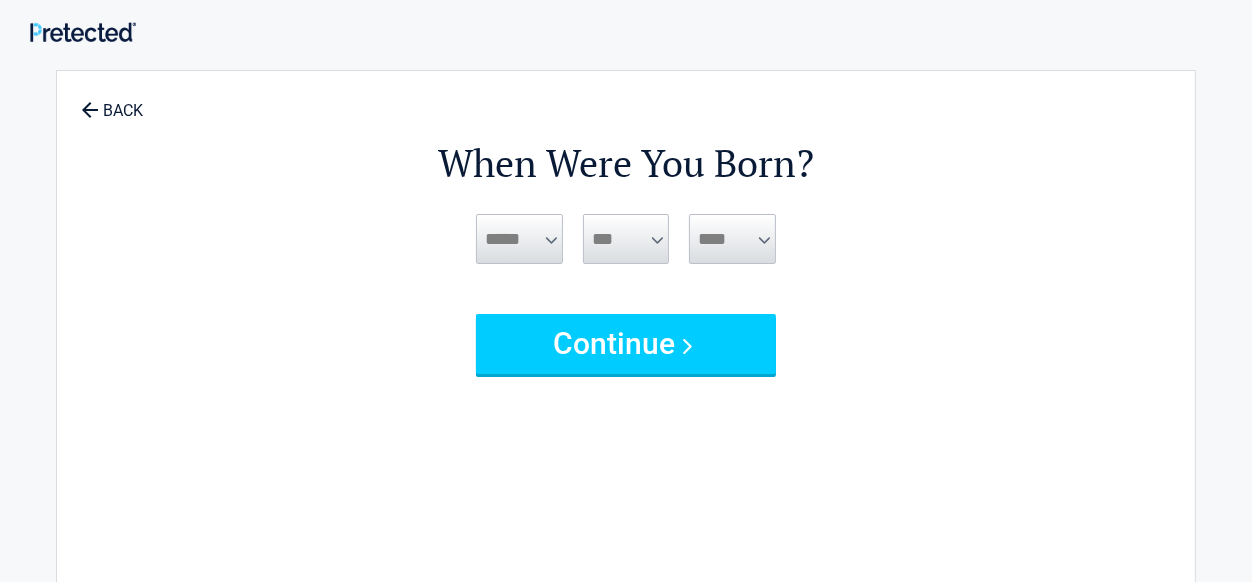 click on "*****
***
***
***
***
***
***
***
***
***
***
***
***" at bounding box center [519, 239] 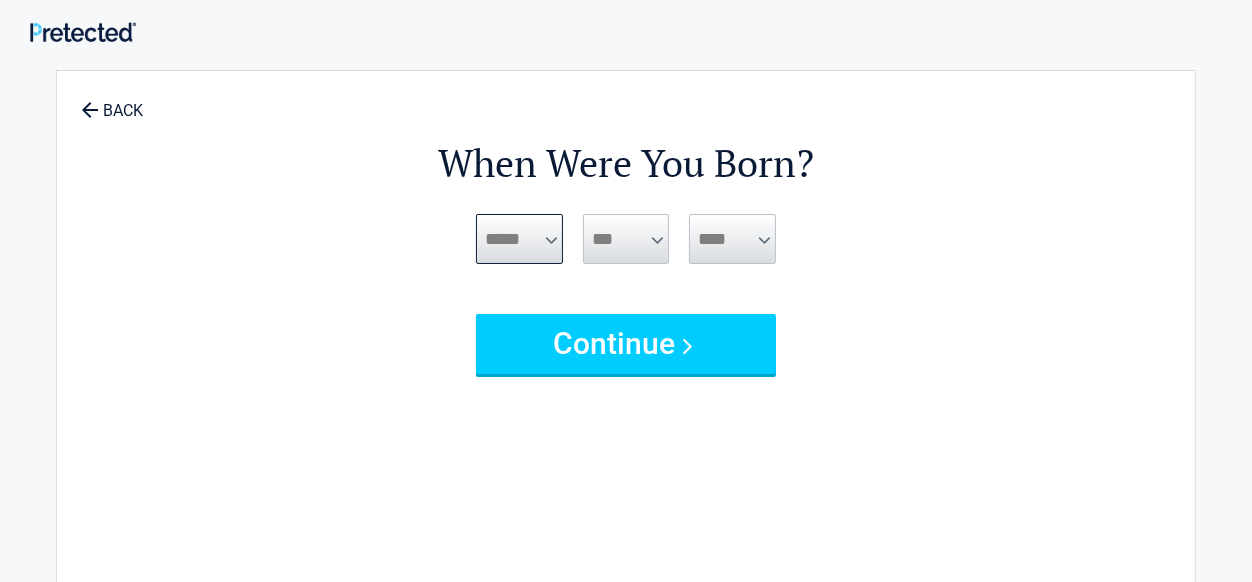 click on "*****
***
***
***
***
***
***
***
***
***
***
***
***" at bounding box center [519, 239] 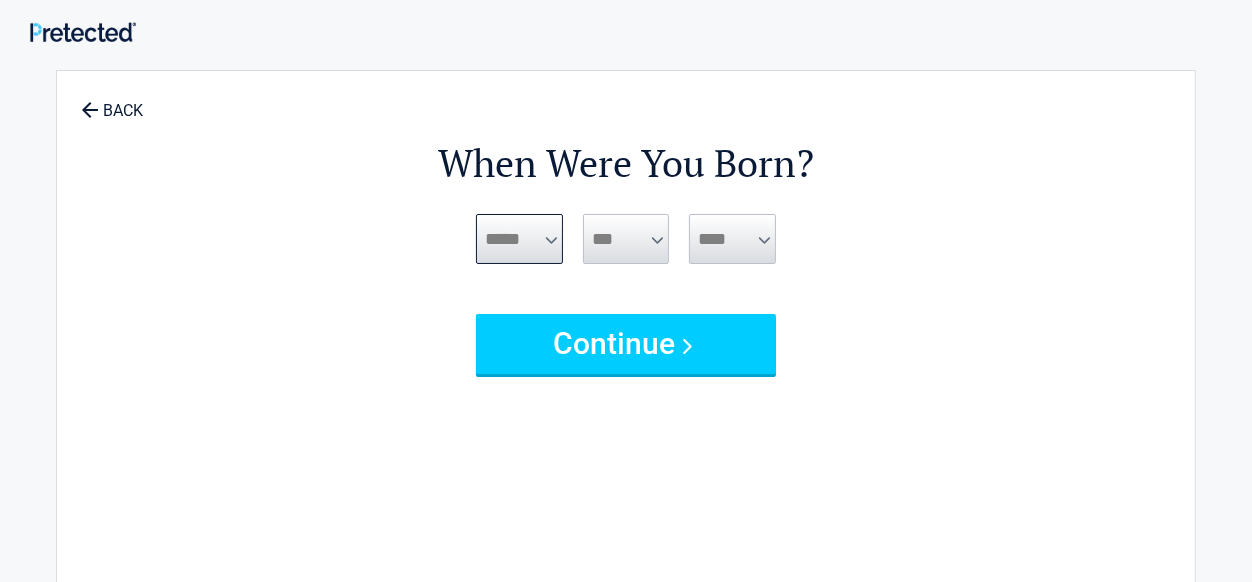 select on "*" 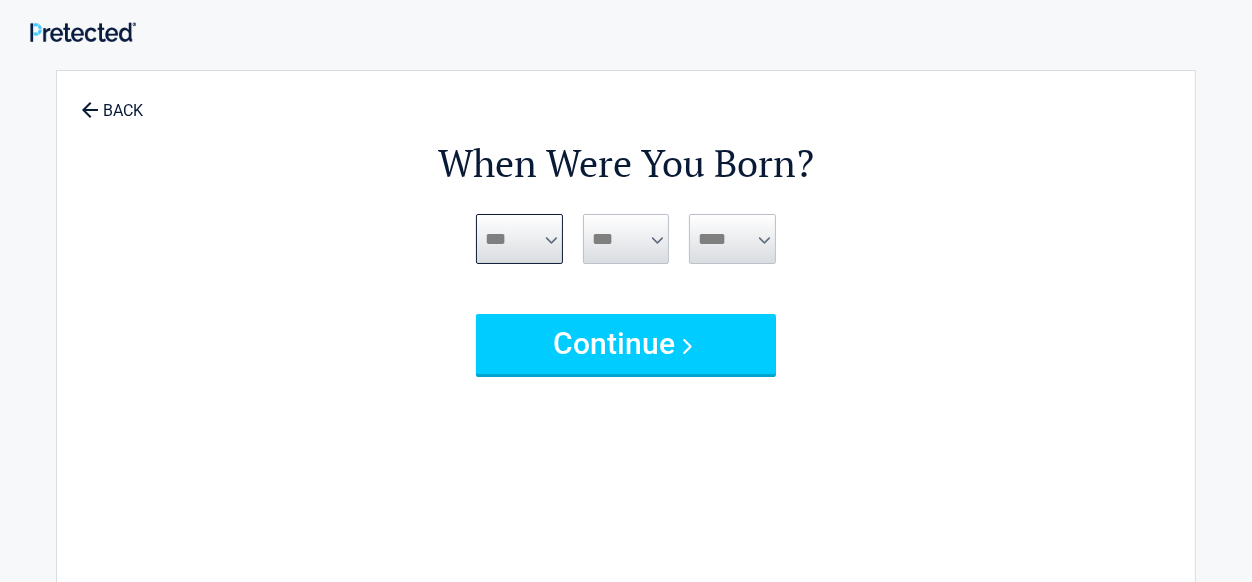click on "***" at bounding box center [0, 0] 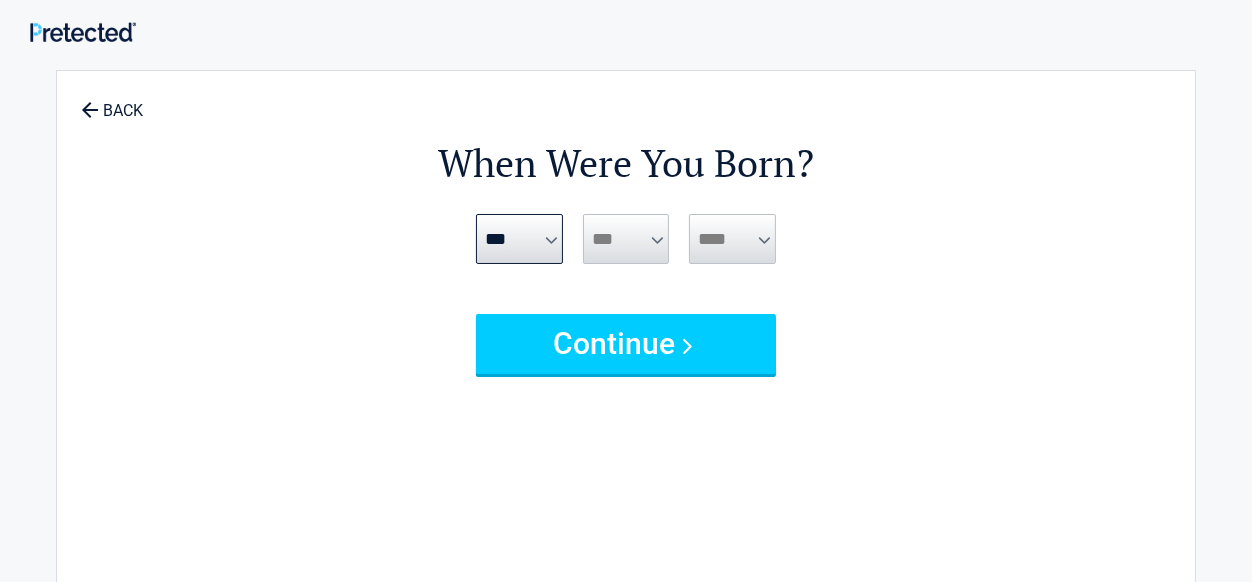 click on "**********" at bounding box center (626, 239) 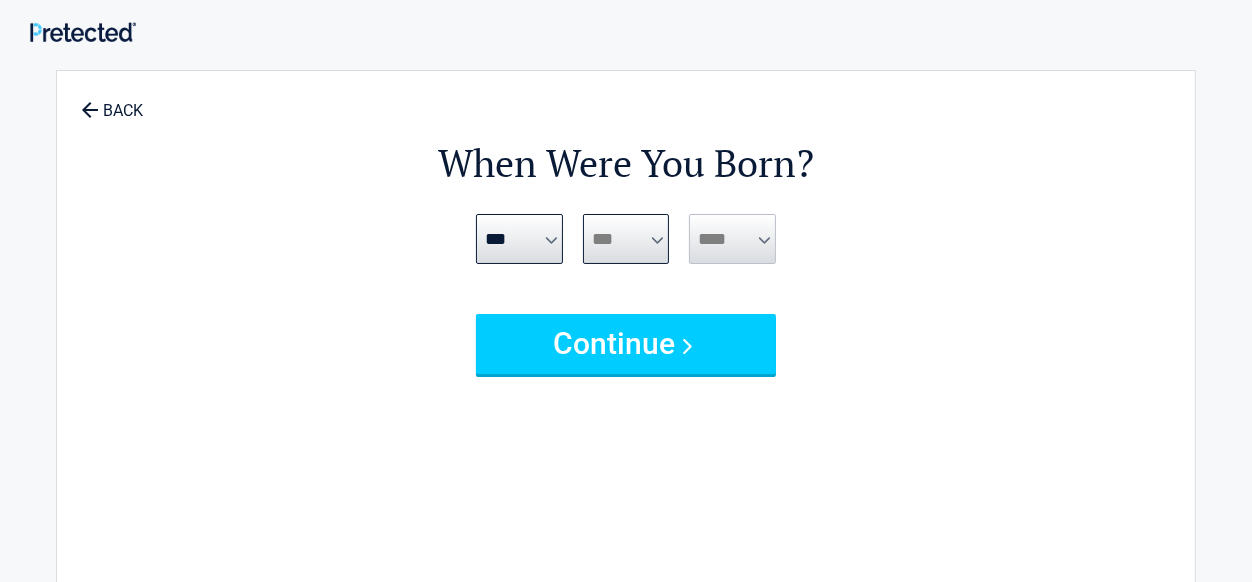 click on "**********" at bounding box center (626, 239) 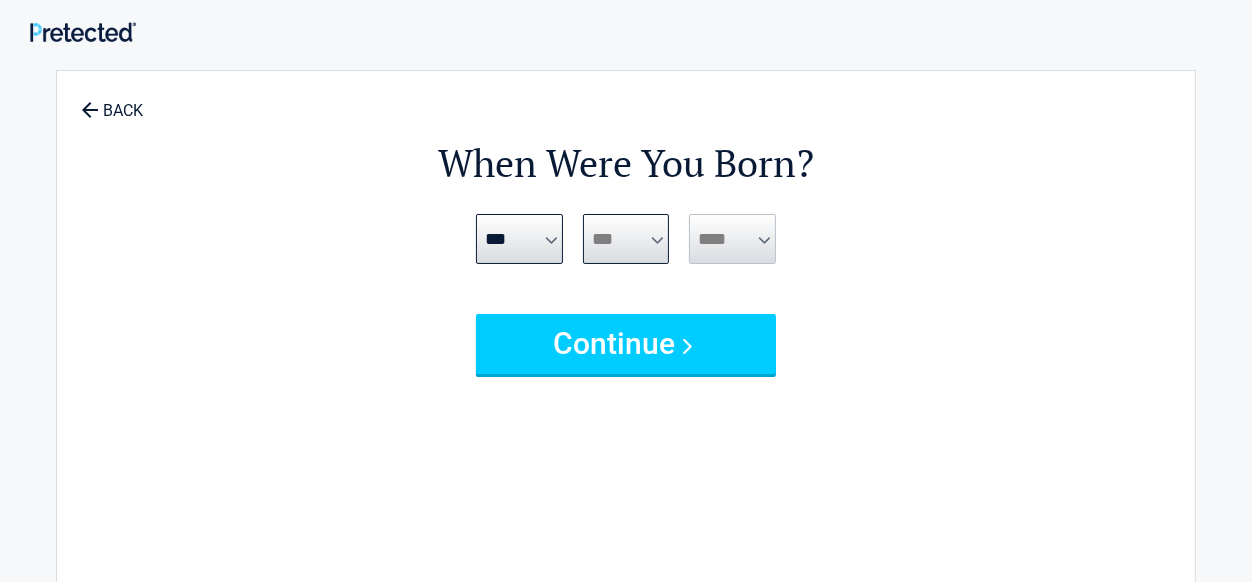 select on "**" 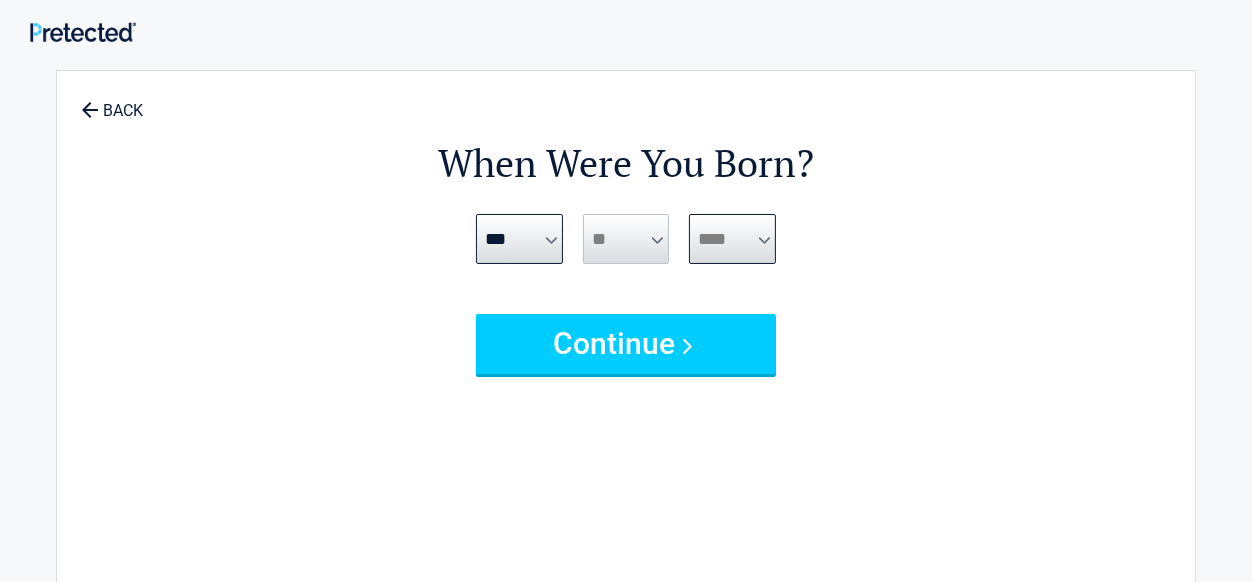 click on "****
****
****
****
****
****
****
****
****
****
****
****
****
****
****
****
****
****
****
****
****
****
****
****
****
****
****
****
****
****
****
****
****
****
****
****
****
****
****
****
****
****
****
****
****
****
****
****
****
****
****
****
****
****
****
****
****
****
****
****
****
****
****
****" at bounding box center [732, 239] 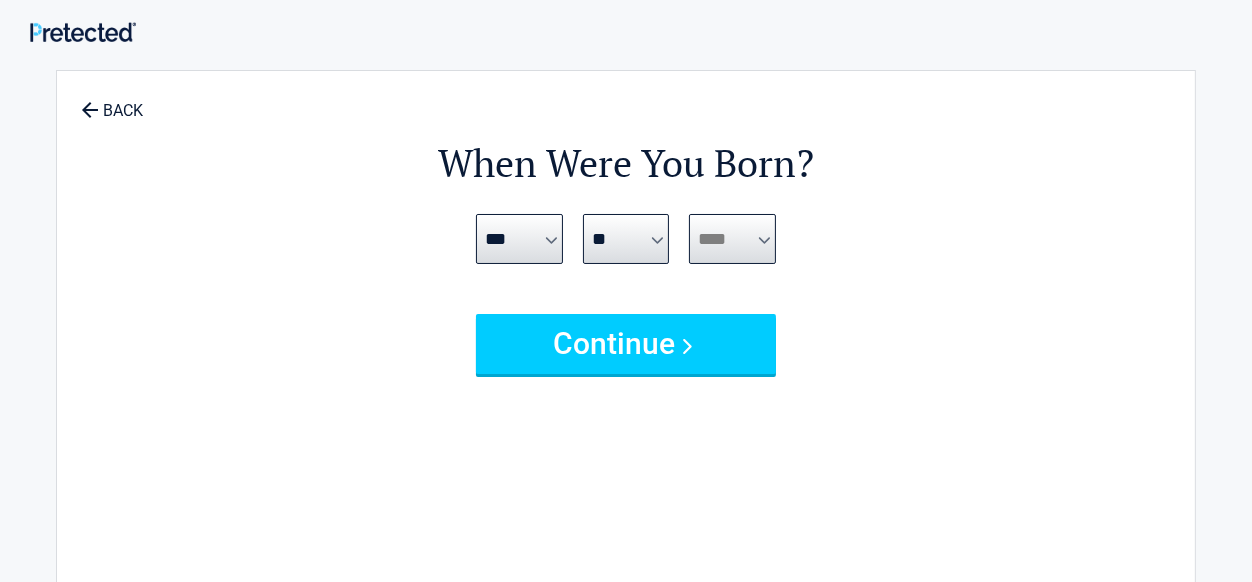 select on "****" 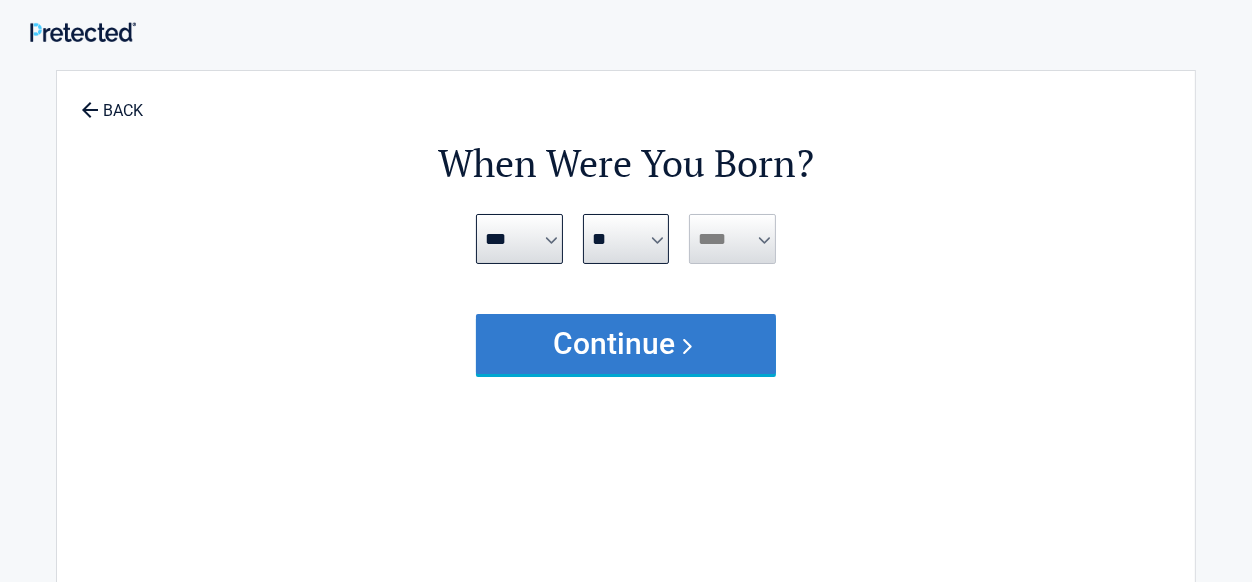 click on "Continue" at bounding box center [626, 344] 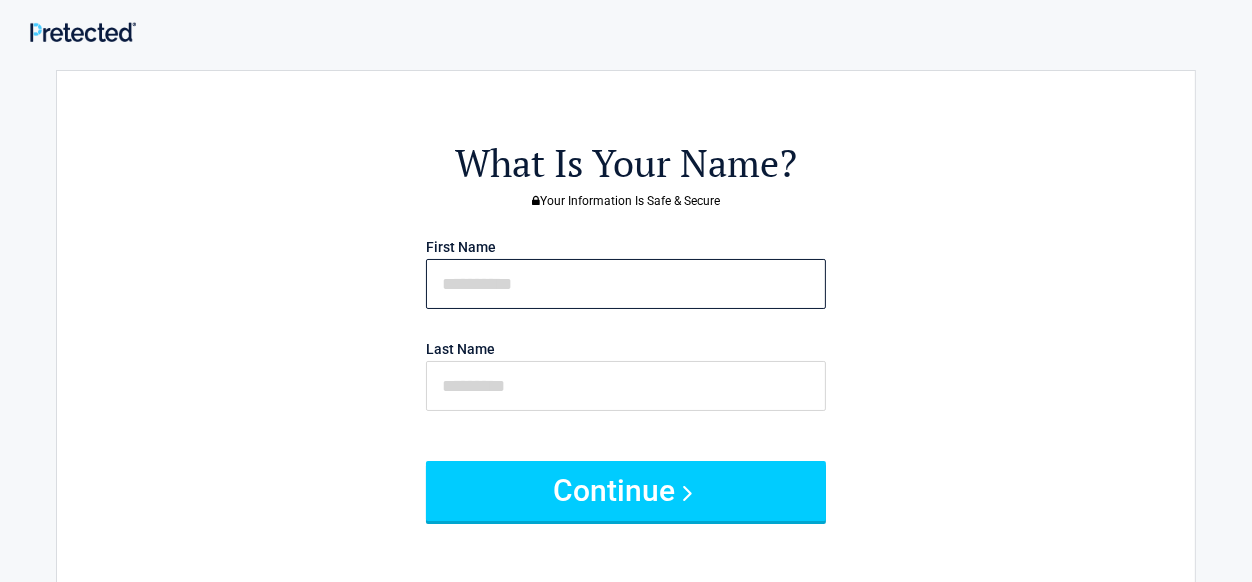 drag, startPoint x: 450, startPoint y: 295, endPoint x: 663, endPoint y: 285, distance: 213.23462 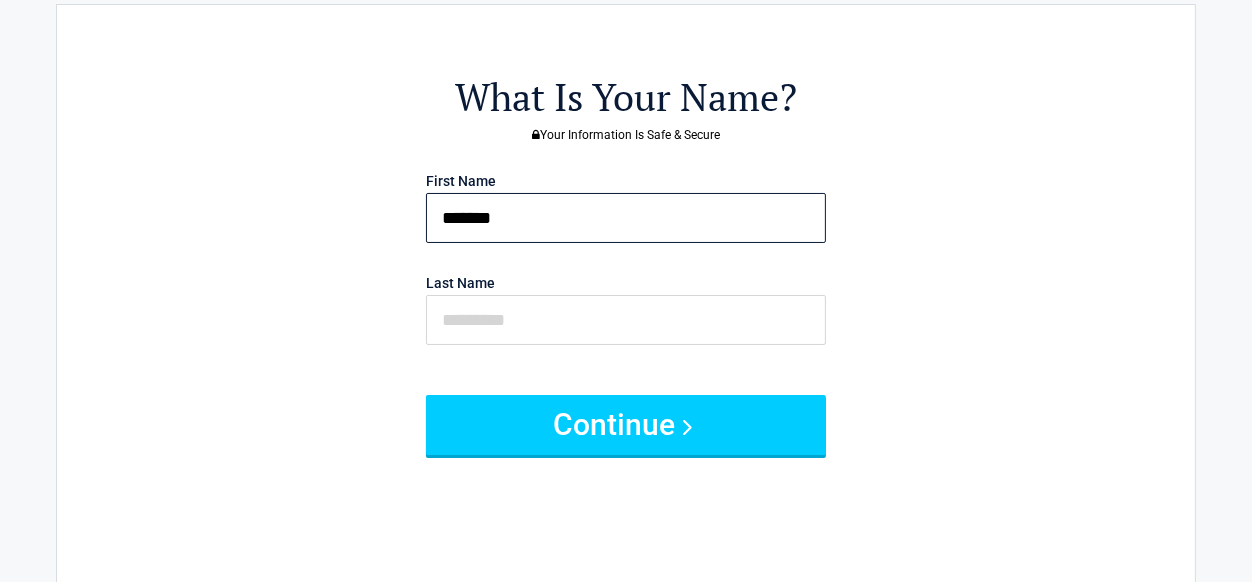 scroll, scrollTop: 110, scrollLeft: 0, axis: vertical 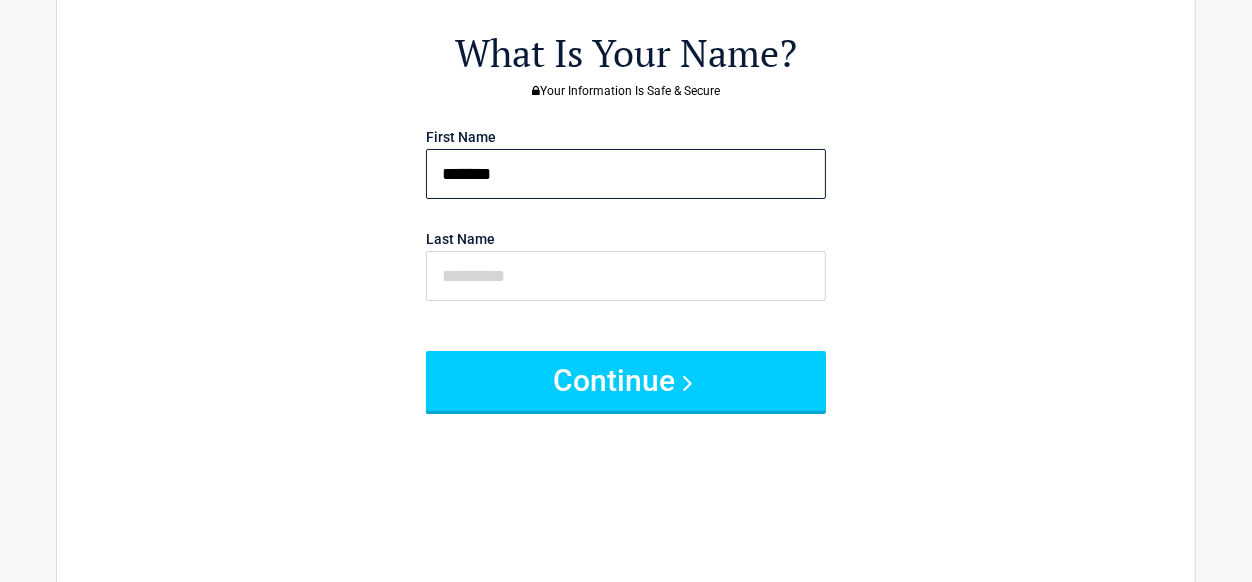 type on "*******" 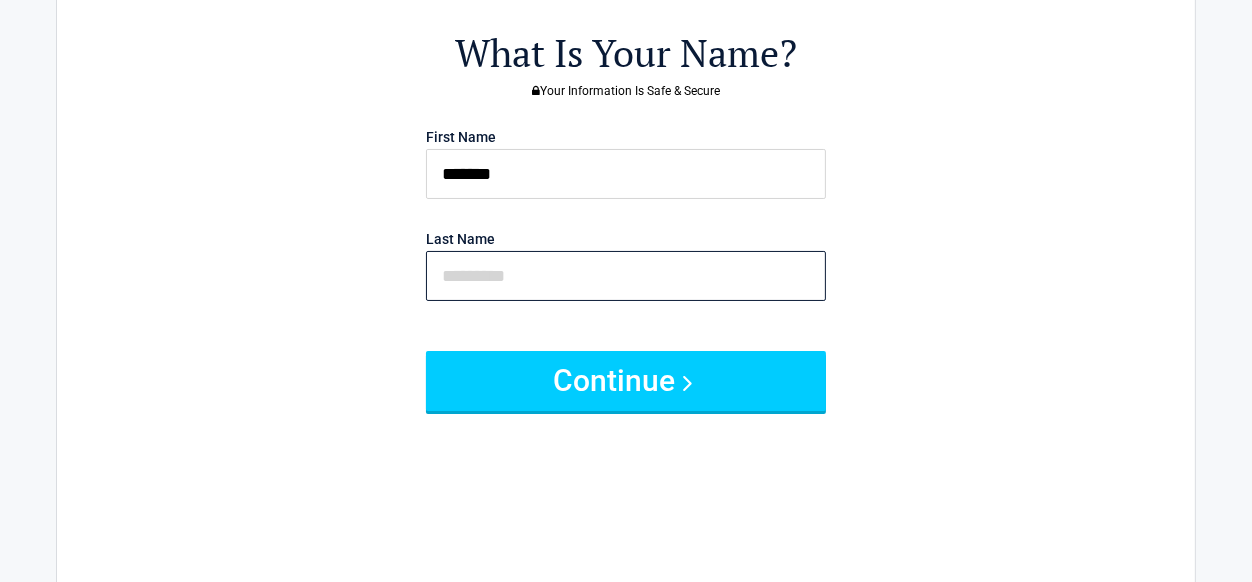 click at bounding box center (626, 276) 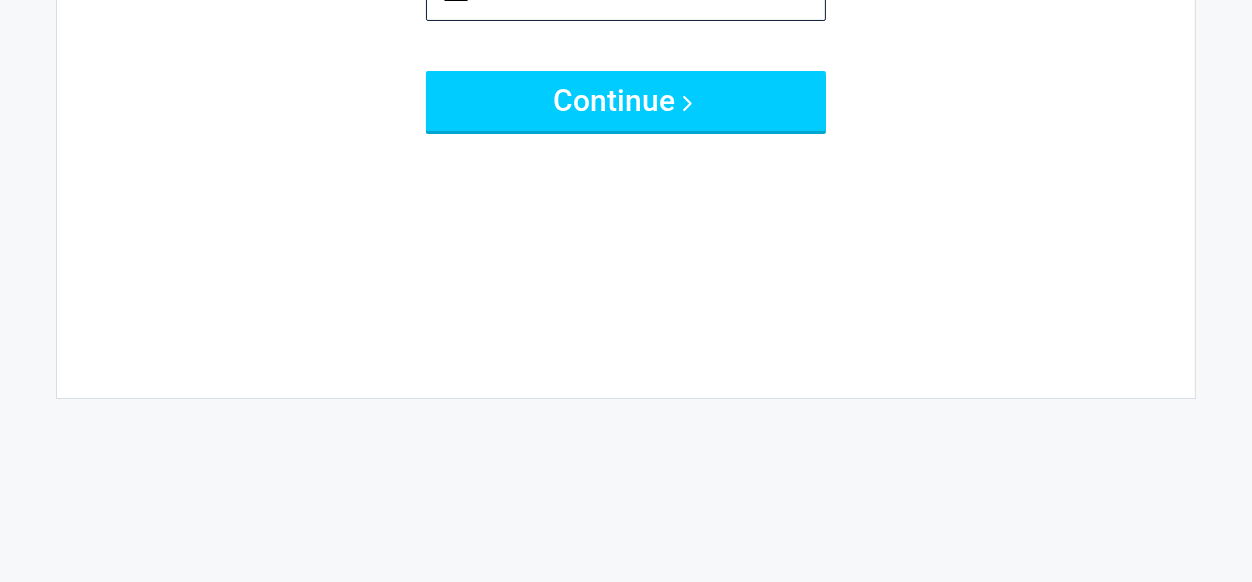 scroll, scrollTop: 440, scrollLeft: 0, axis: vertical 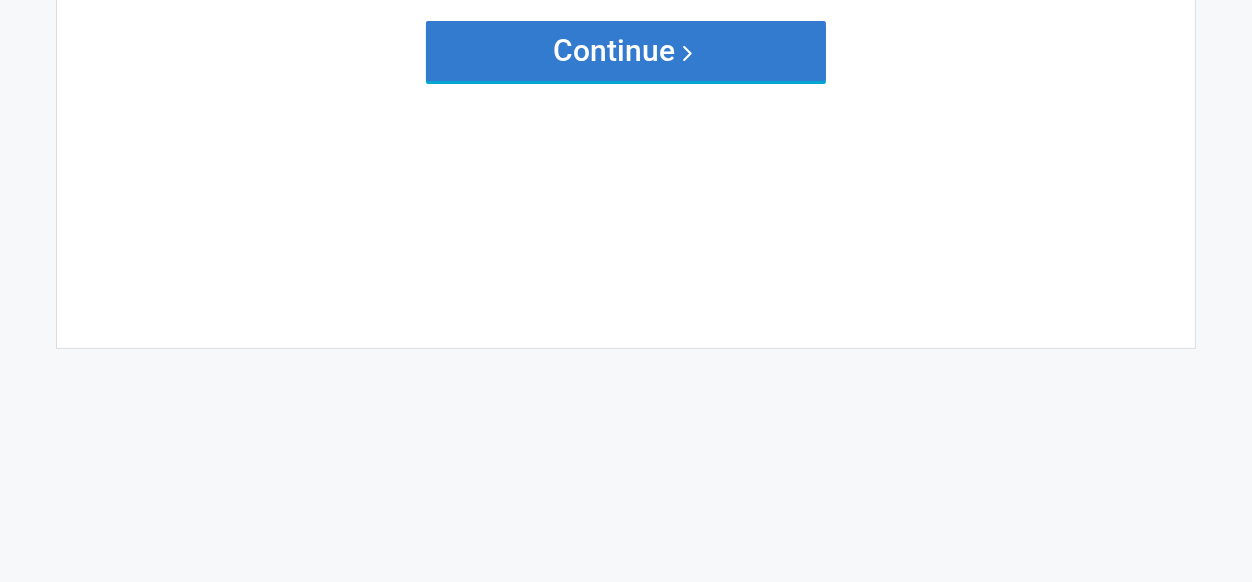 type on "****" 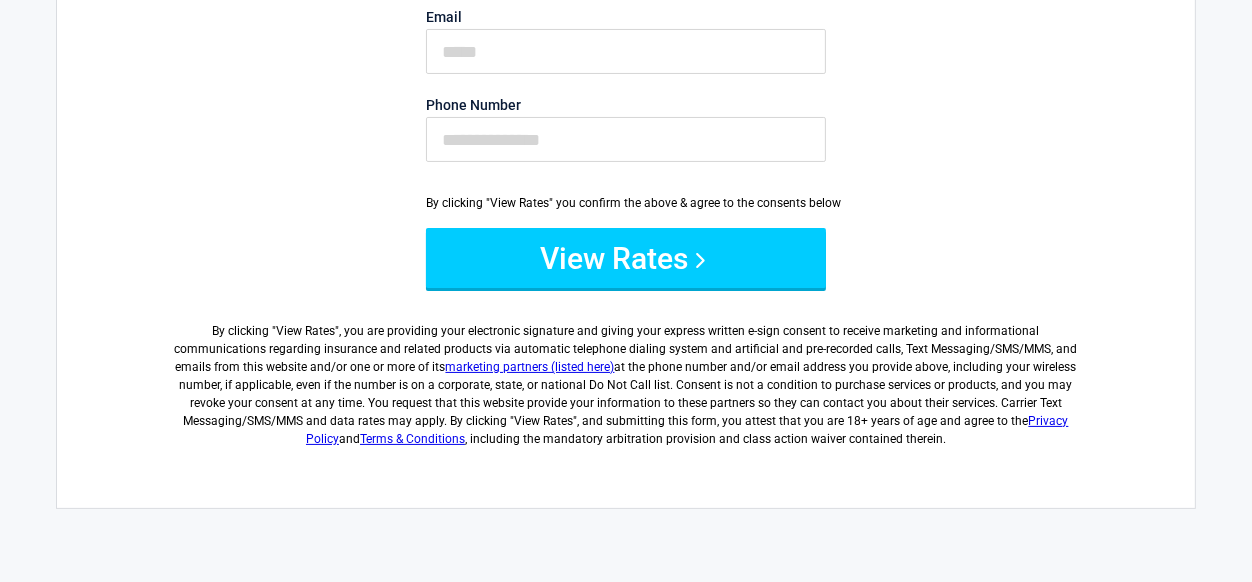 scroll, scrollTop: 326, scrollLeft: 0, axis: vertical 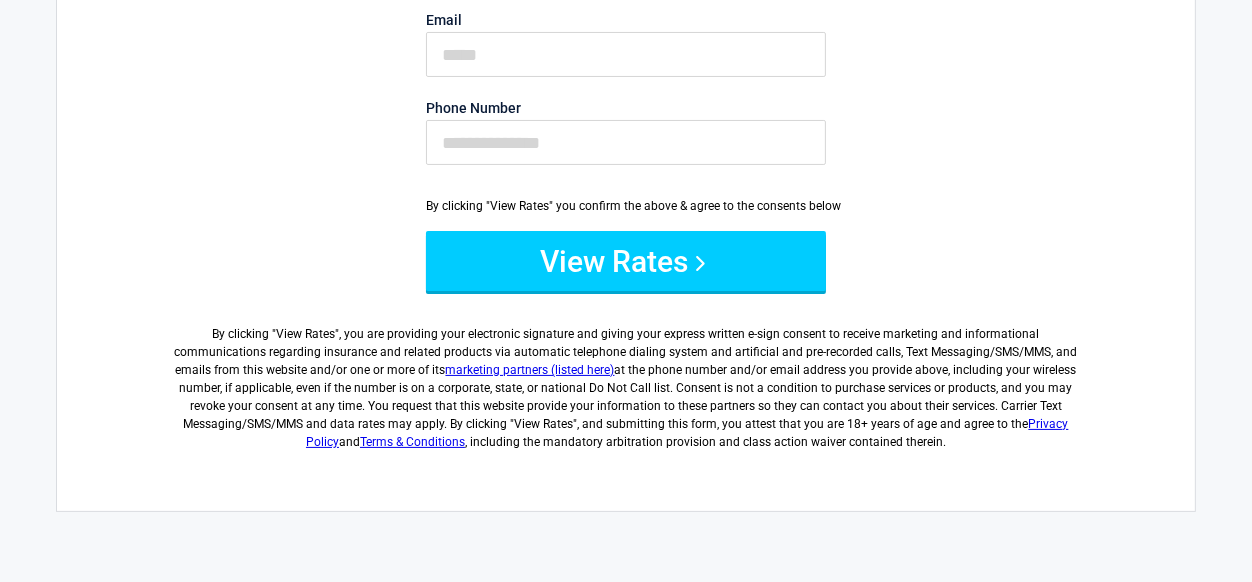 click on "View Rates" at bounding box center [626, 261] 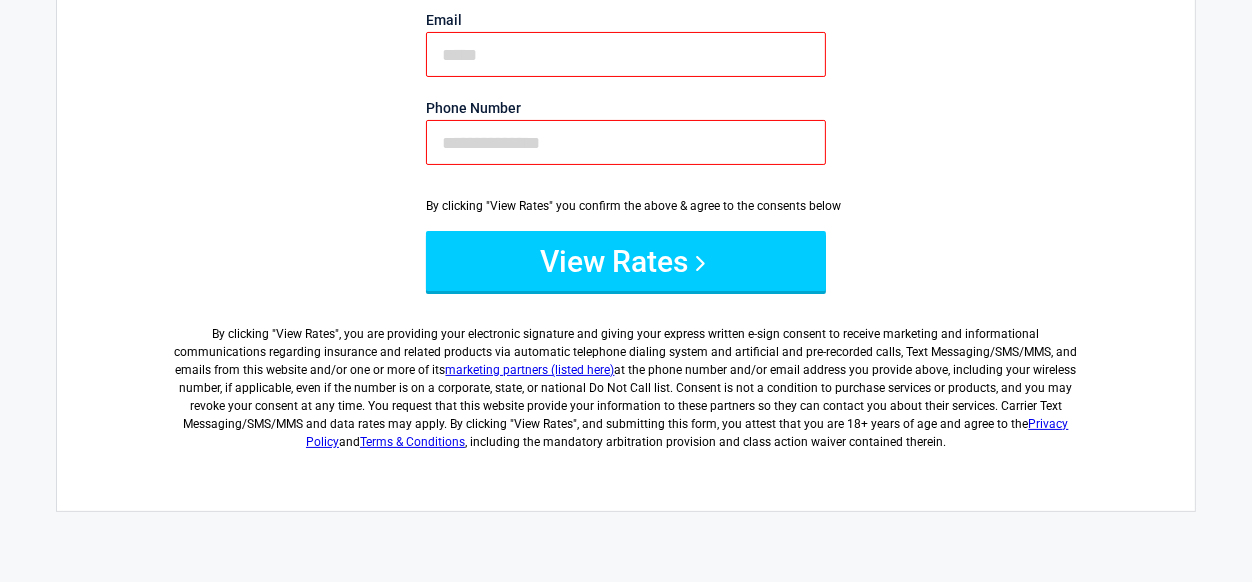 scroll, scrollTop: 1, scrollLeft: 0, axis: vertical 